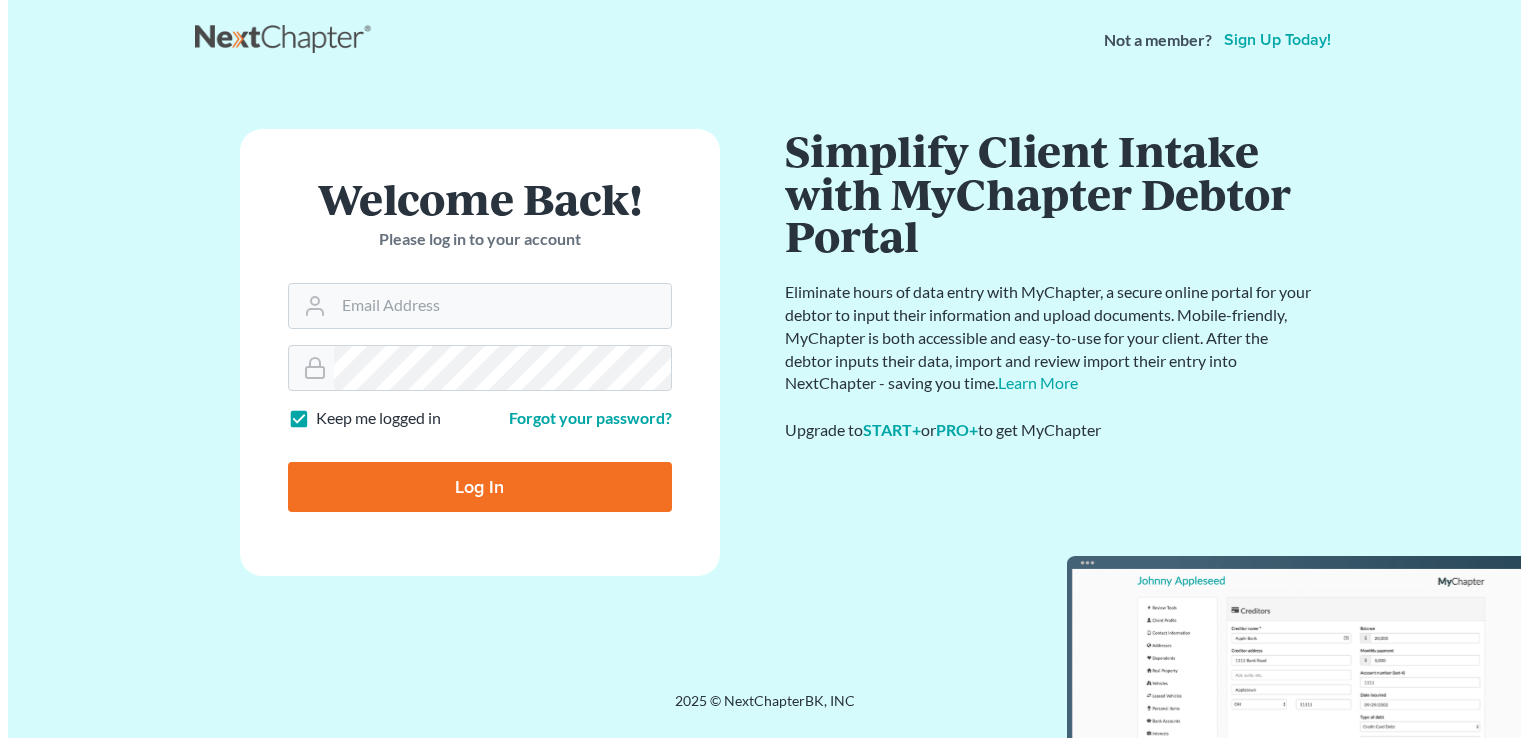 scroll, scrollTop: 0, scrollLeft: 0, axis: both 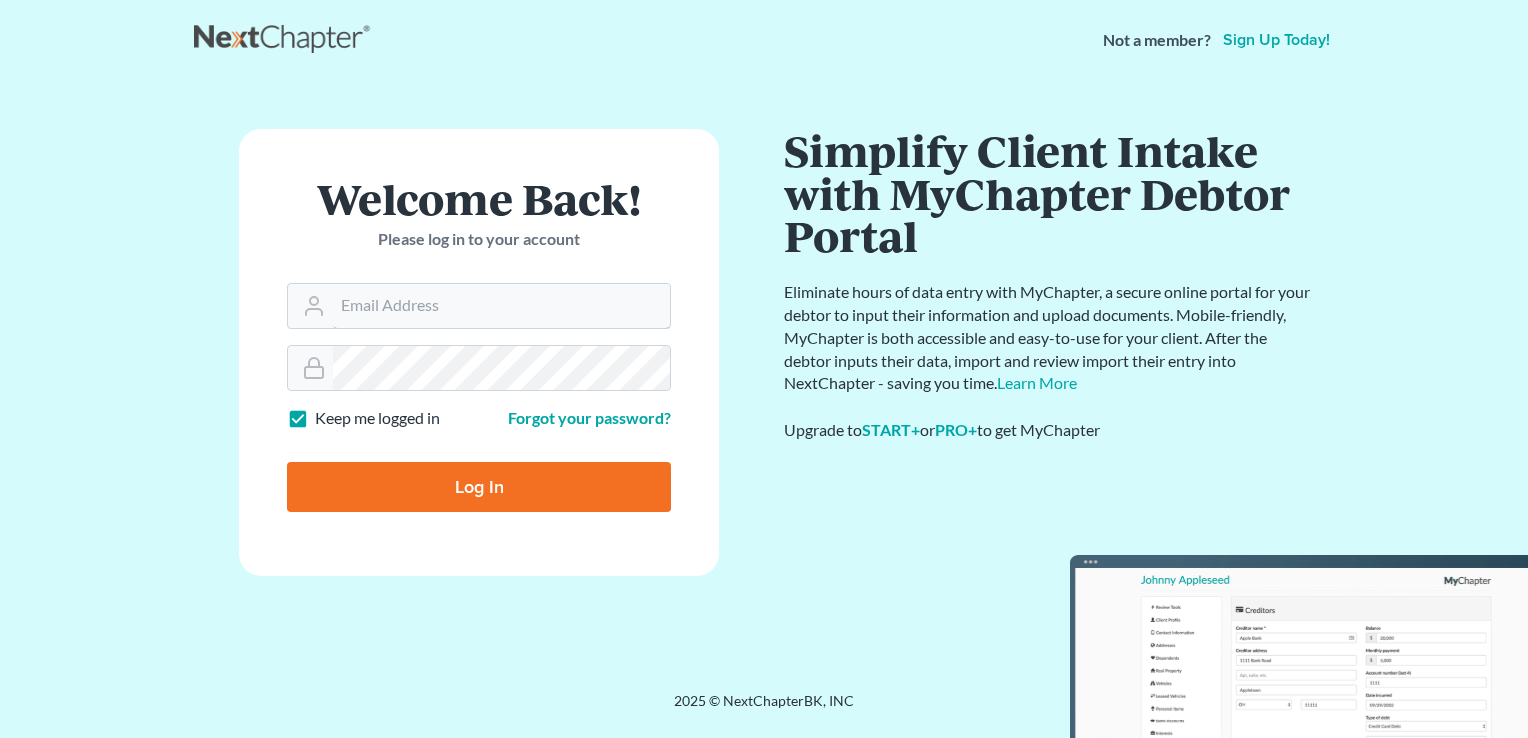 type on "kristi@littlelawofficeky.com" 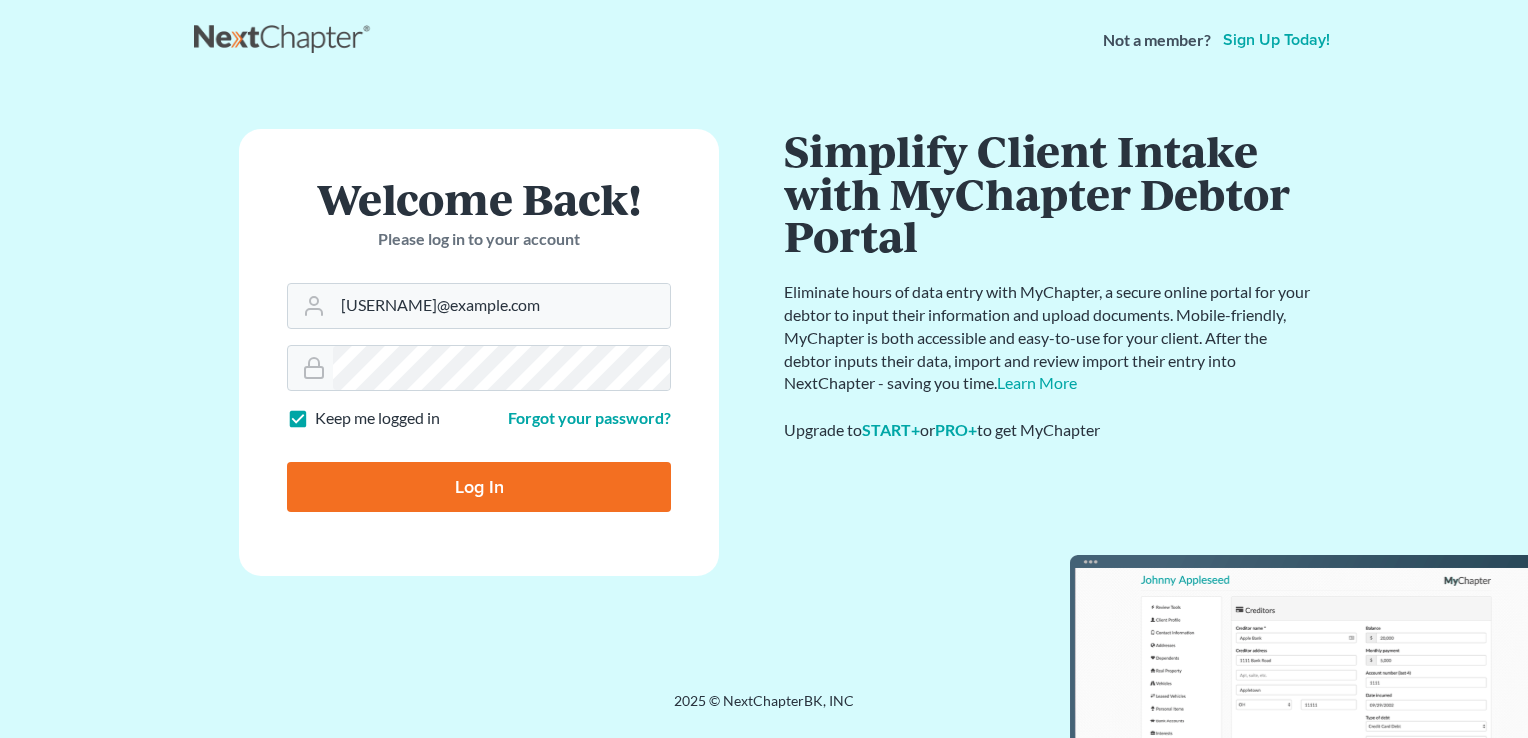 click on "Log In" at bounding box center [479, 487] 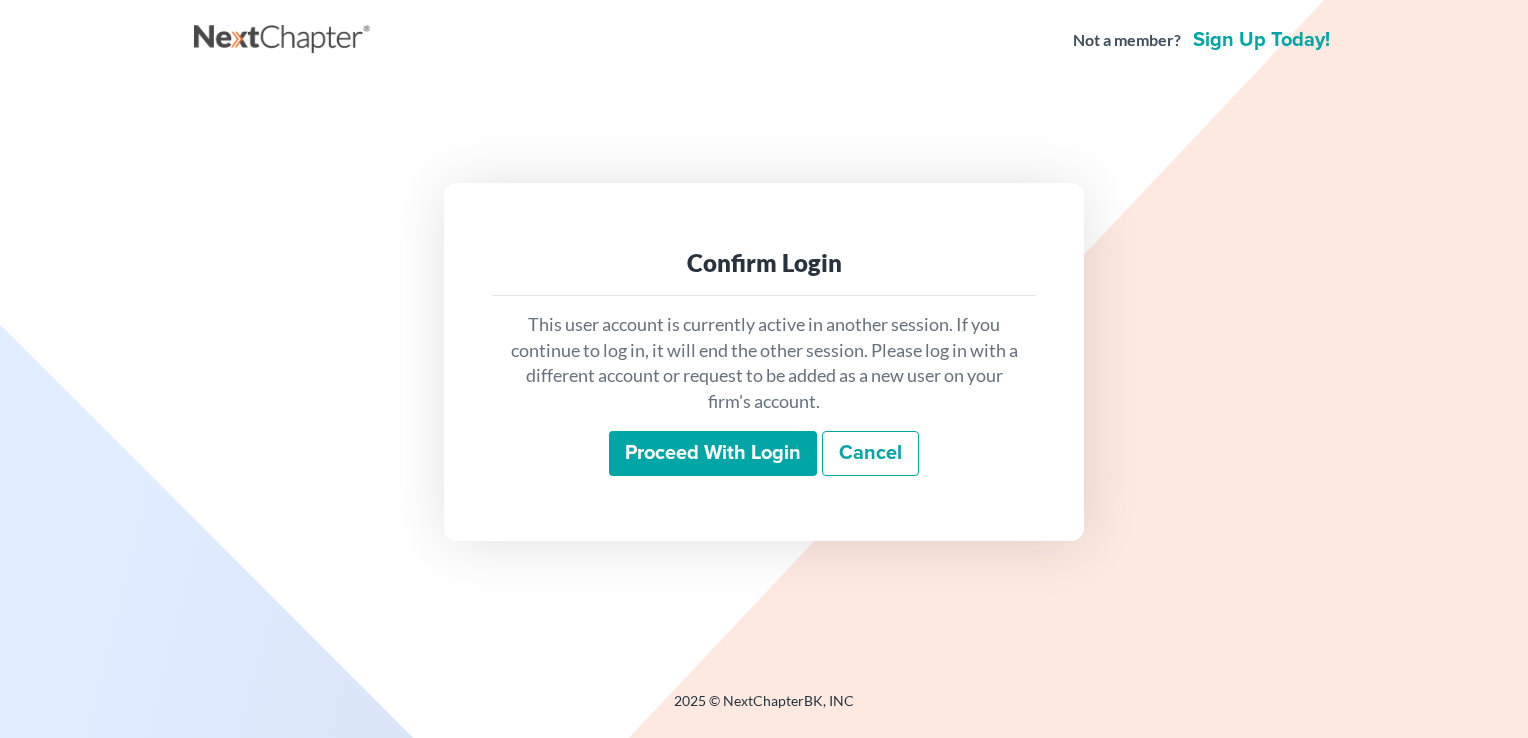 scroll, scrollTop: 0, scrollLeft: 0, axis: both 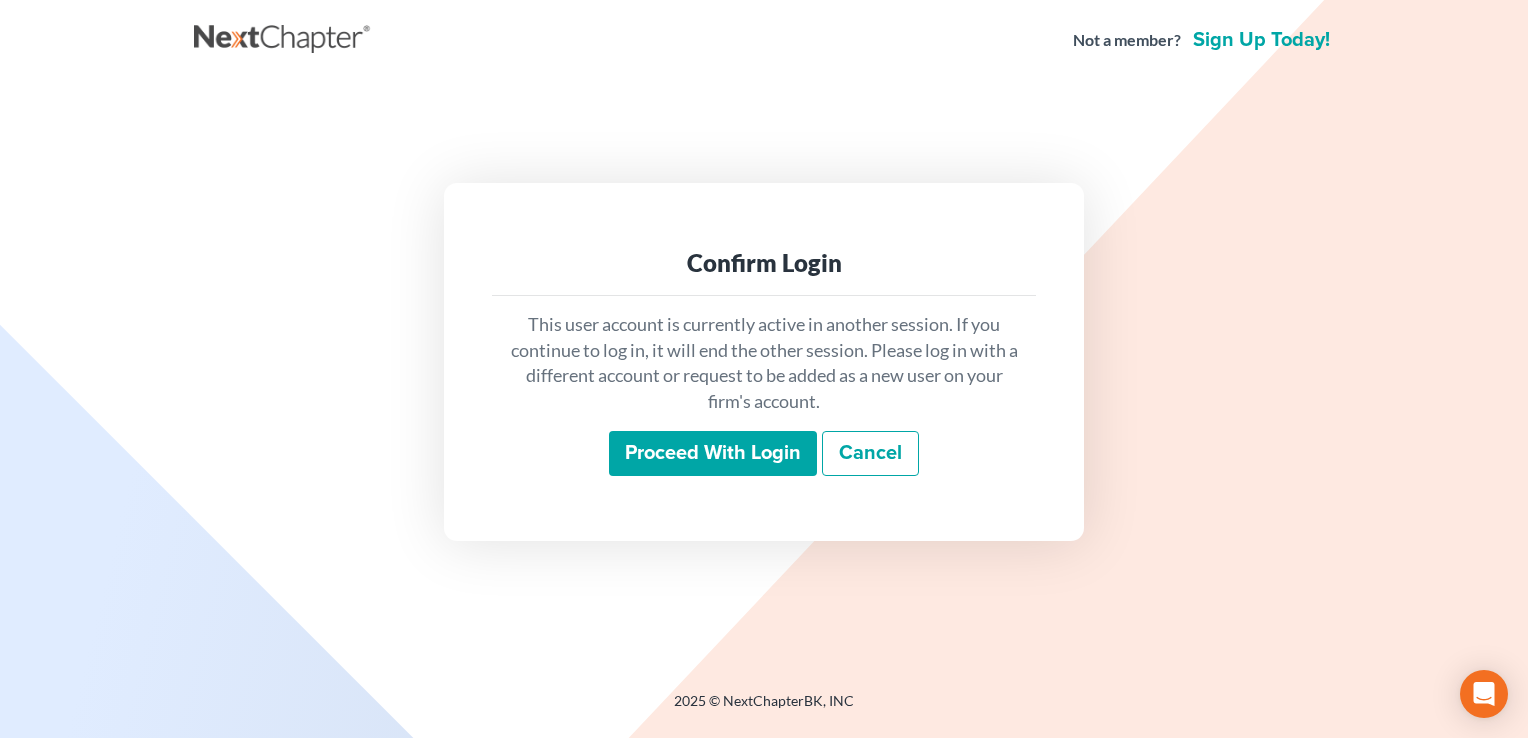 click on "Proceed with login" at bounding box center [713, 454] 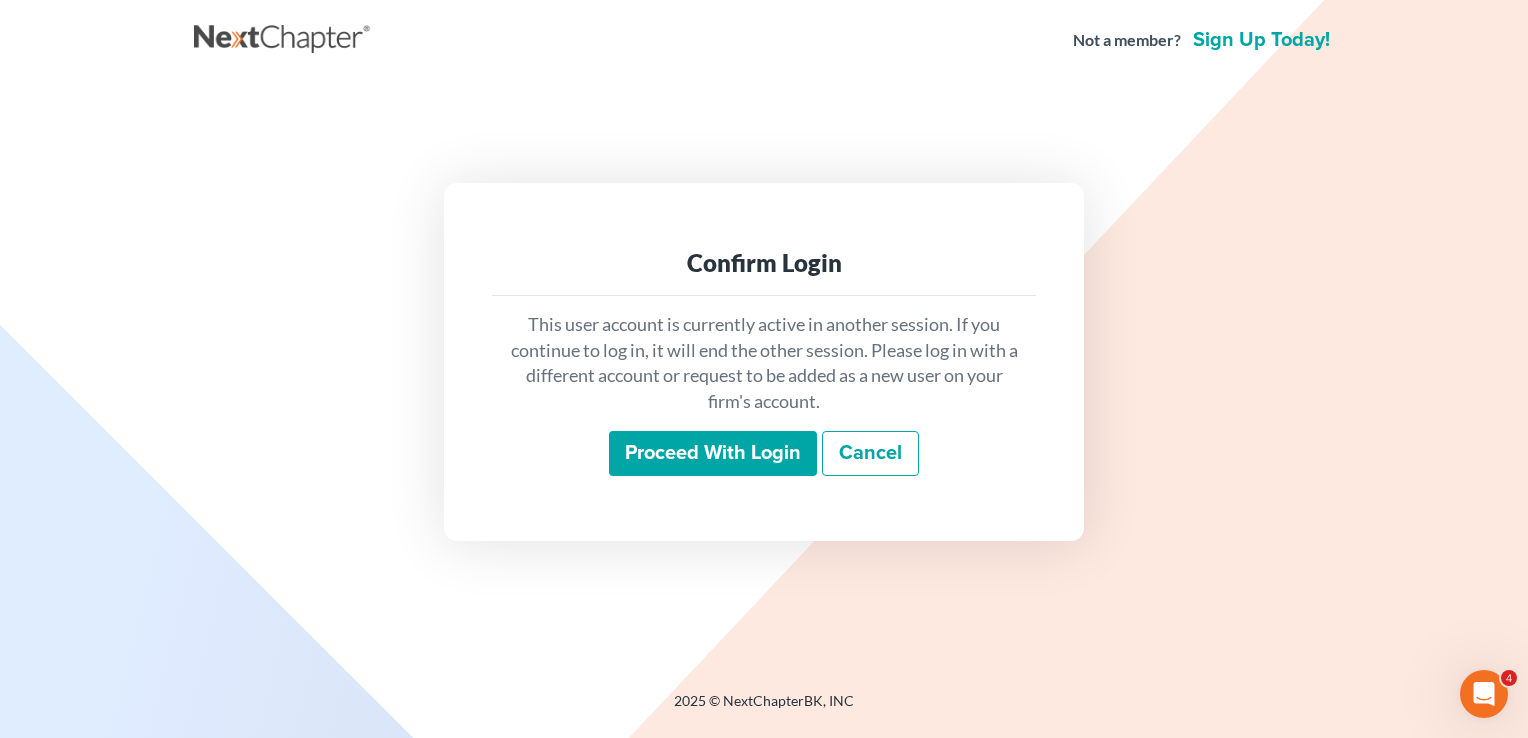 scroll, scrollTop: 0, scrollLeft: 0, axis: both 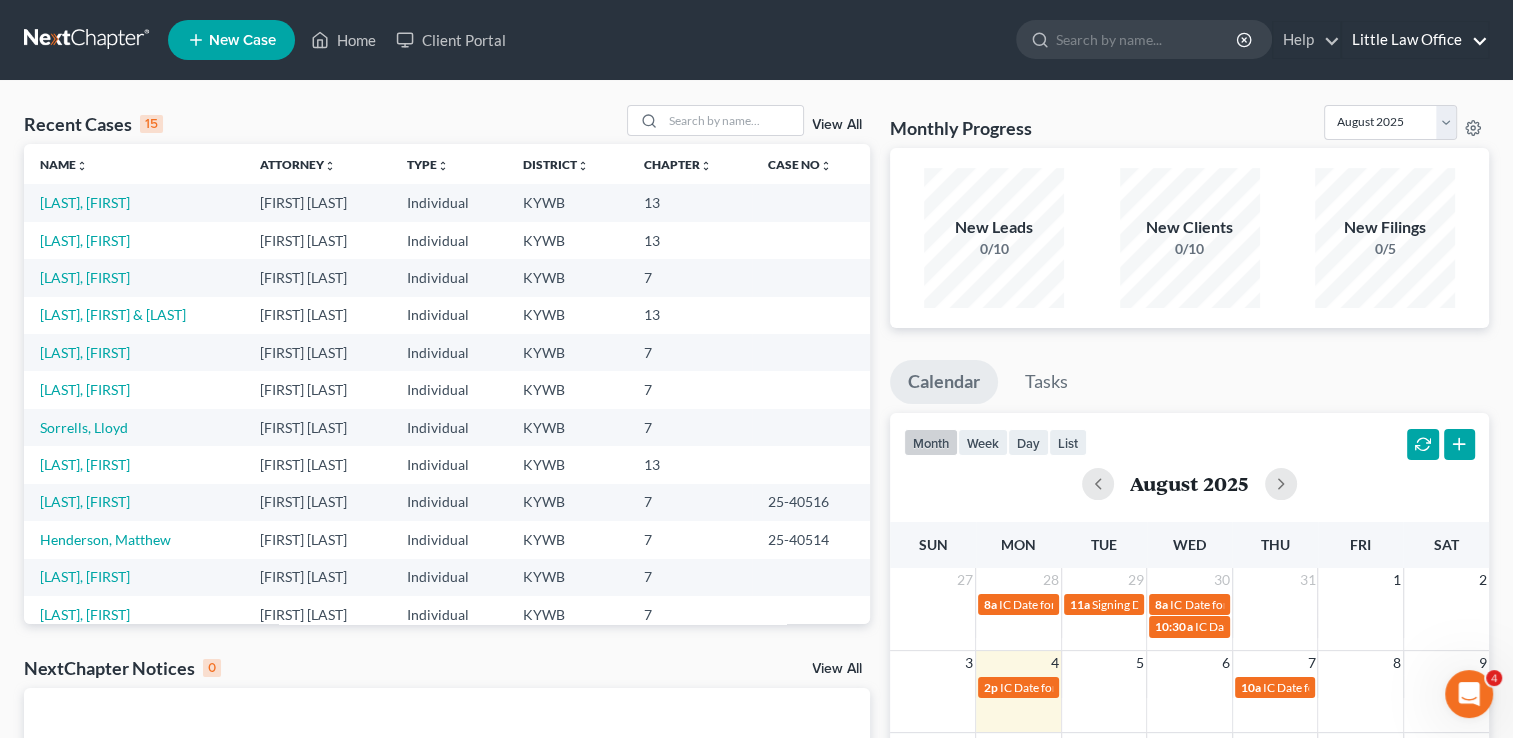 click on "Little Law Office" at bounding box center (1415, 40) 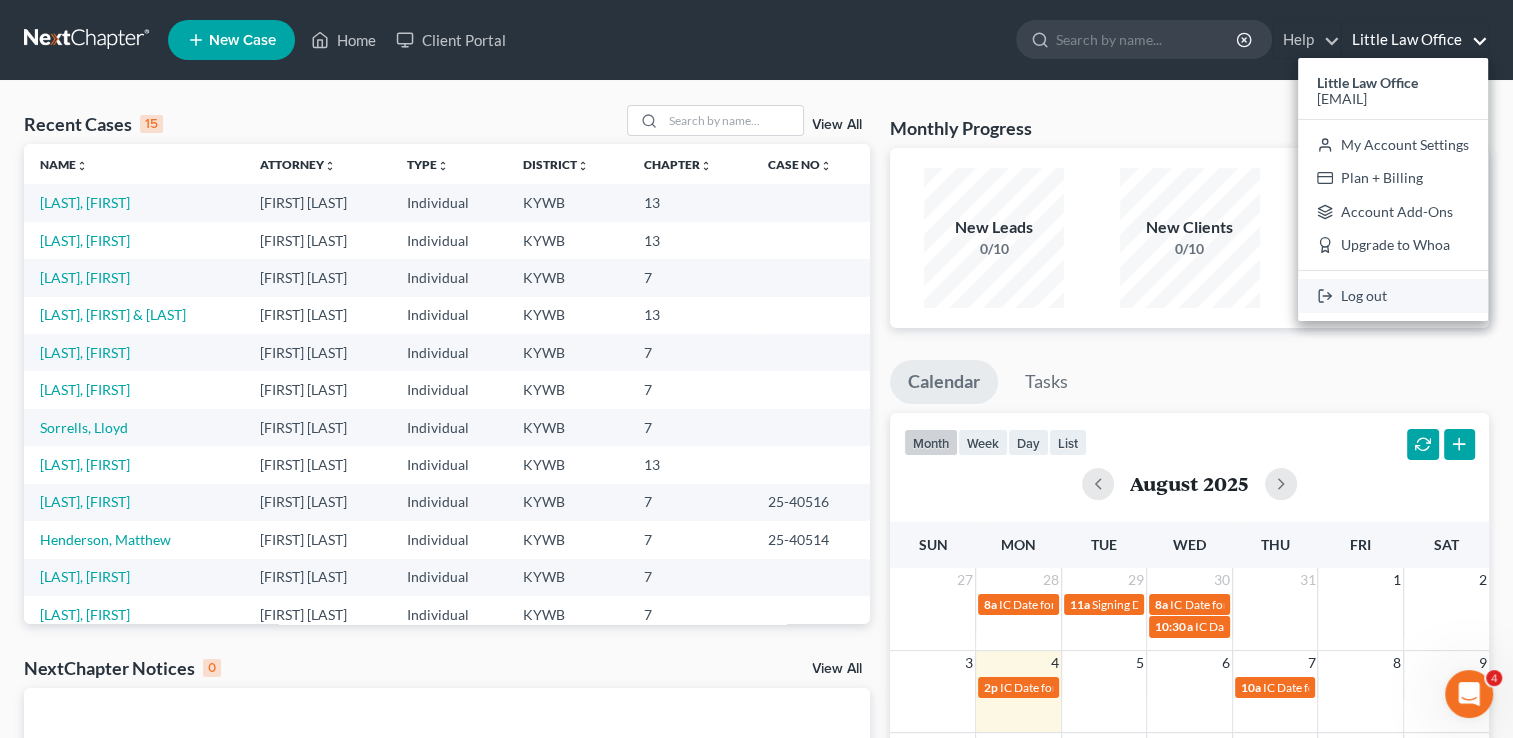 click on "Log out" at bounding box center (1393, 296) 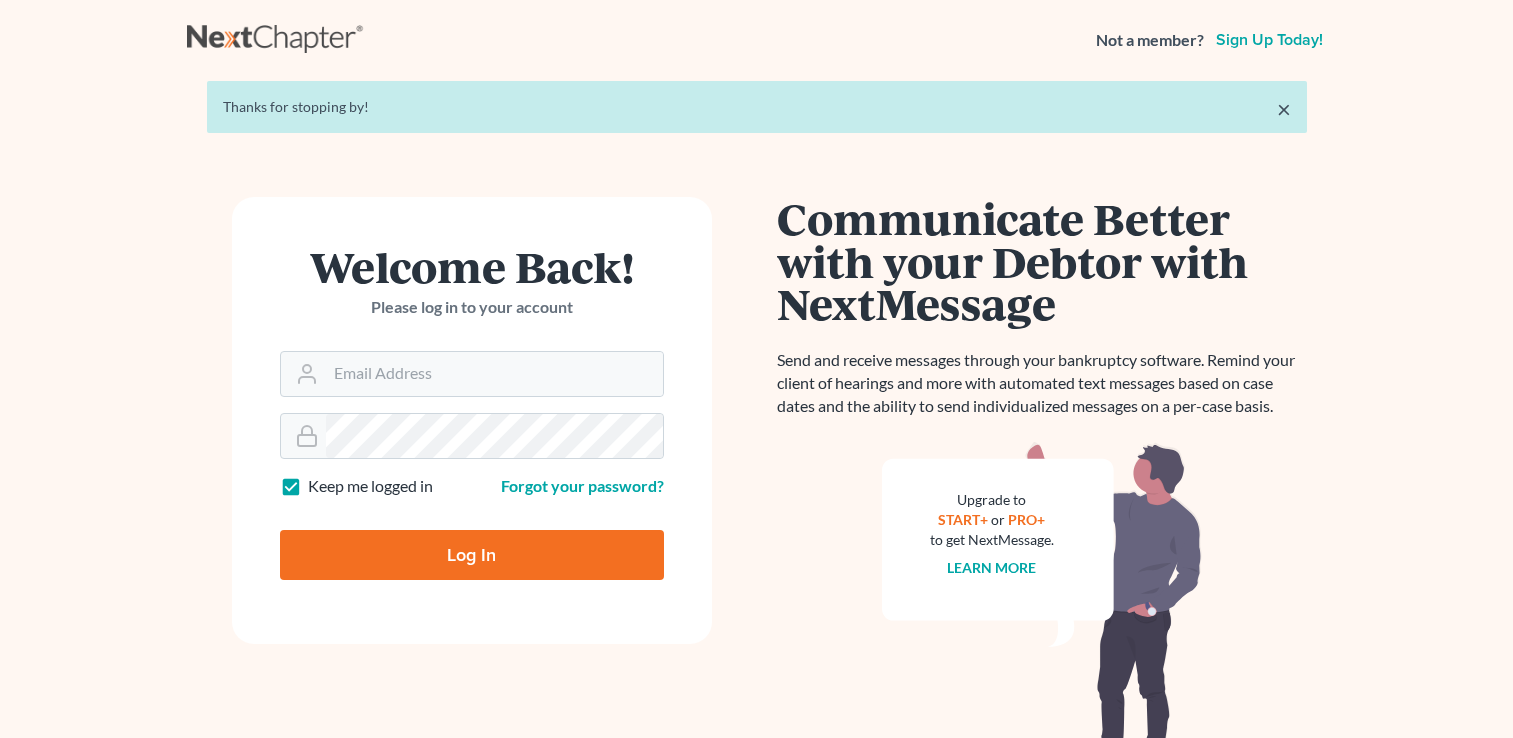 scroll, scrollTop: 0, scrollLeft: 0, axis: both 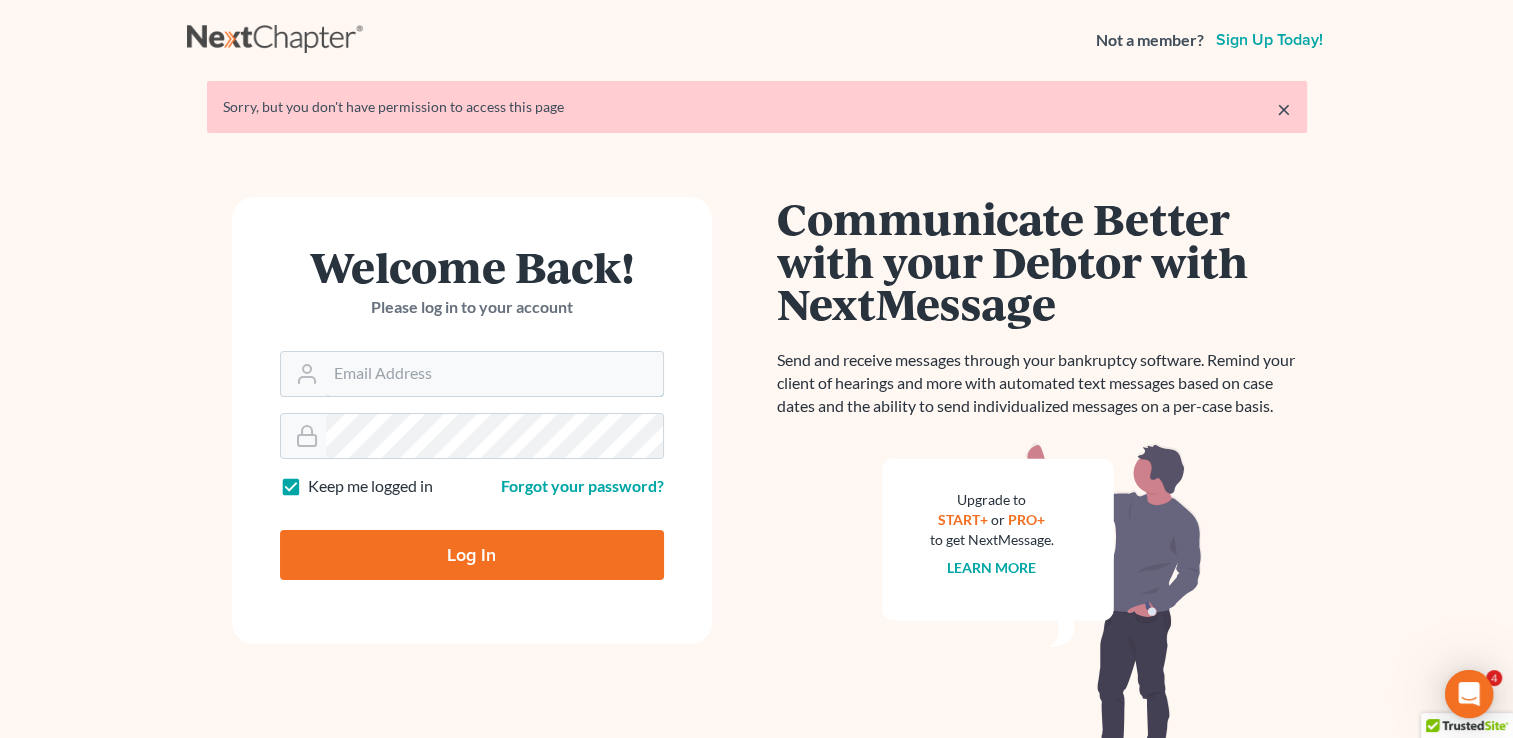 type on "[USERNAME]@example.com" 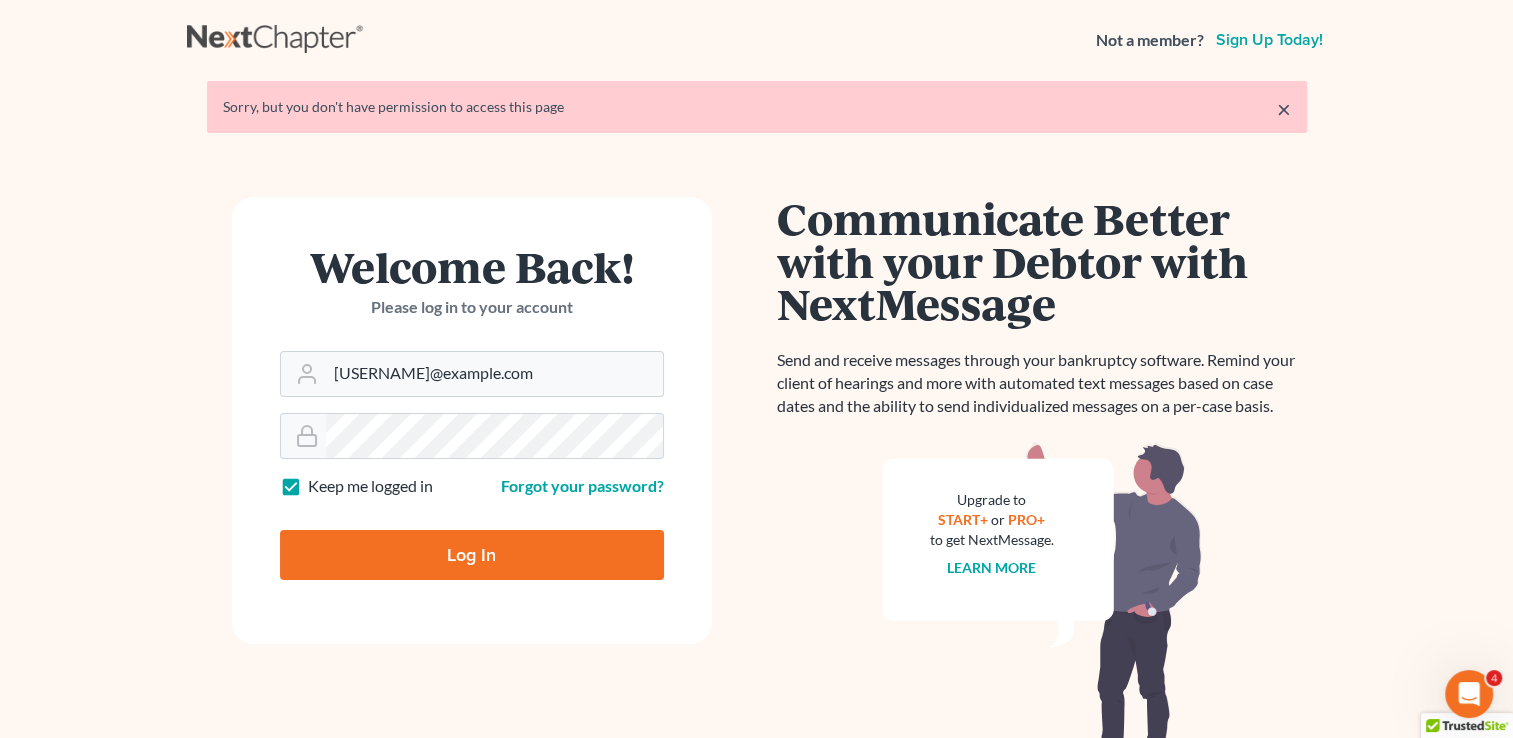 click on "Log In" at bounding box center [472, 555] 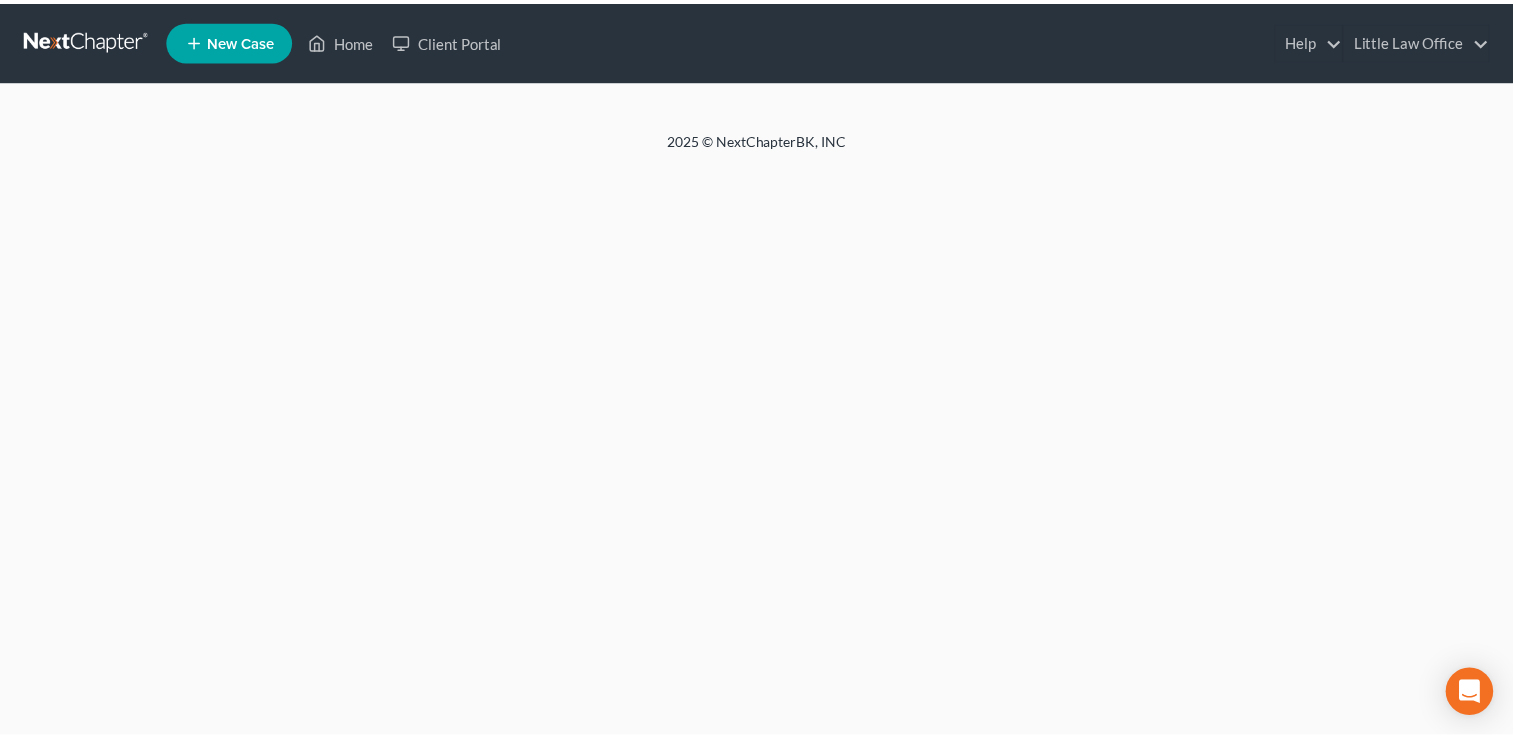 scroll, scrollTop: 0, scrollLeft: 0, axis: both 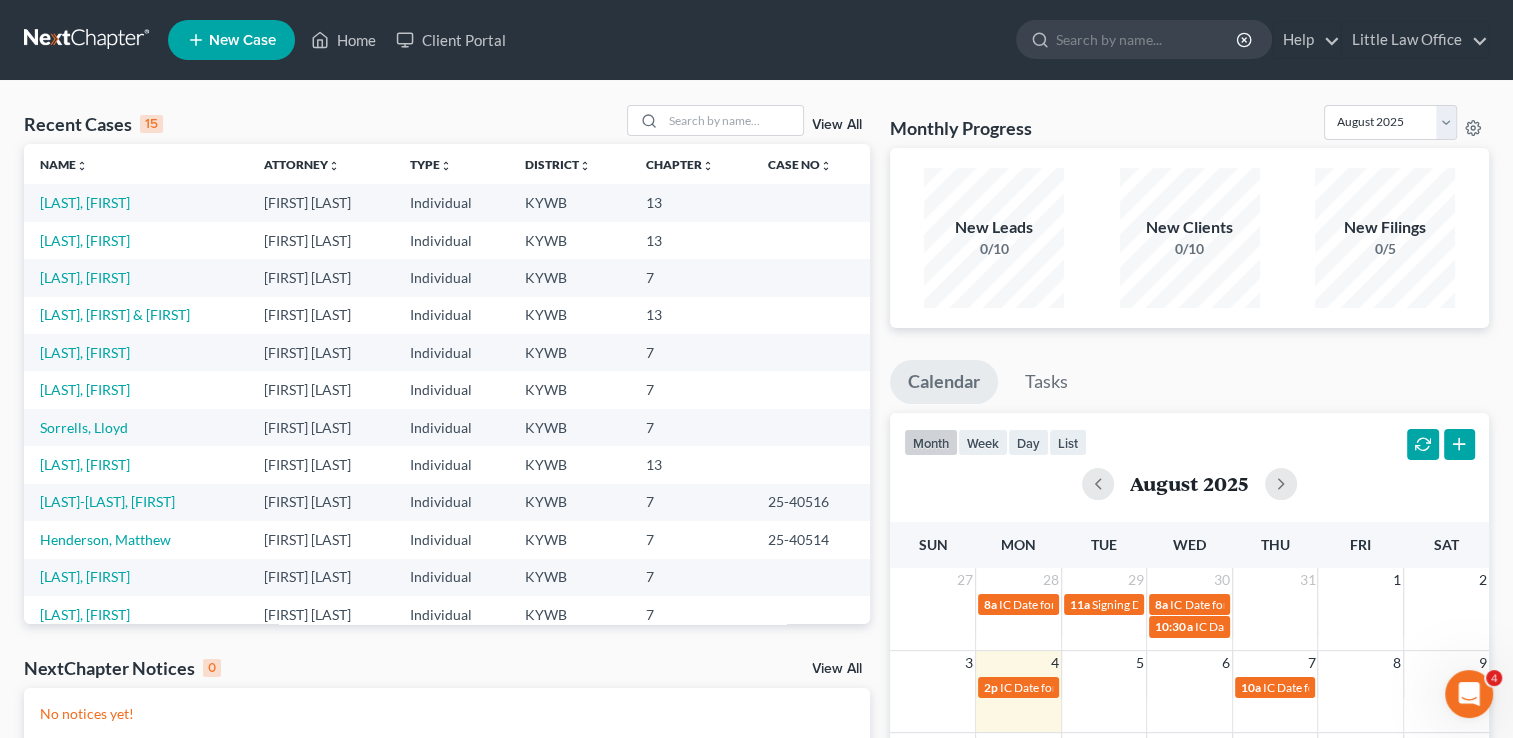 click on "Recent Cases 15         View All" at bounding box center [447, 124] 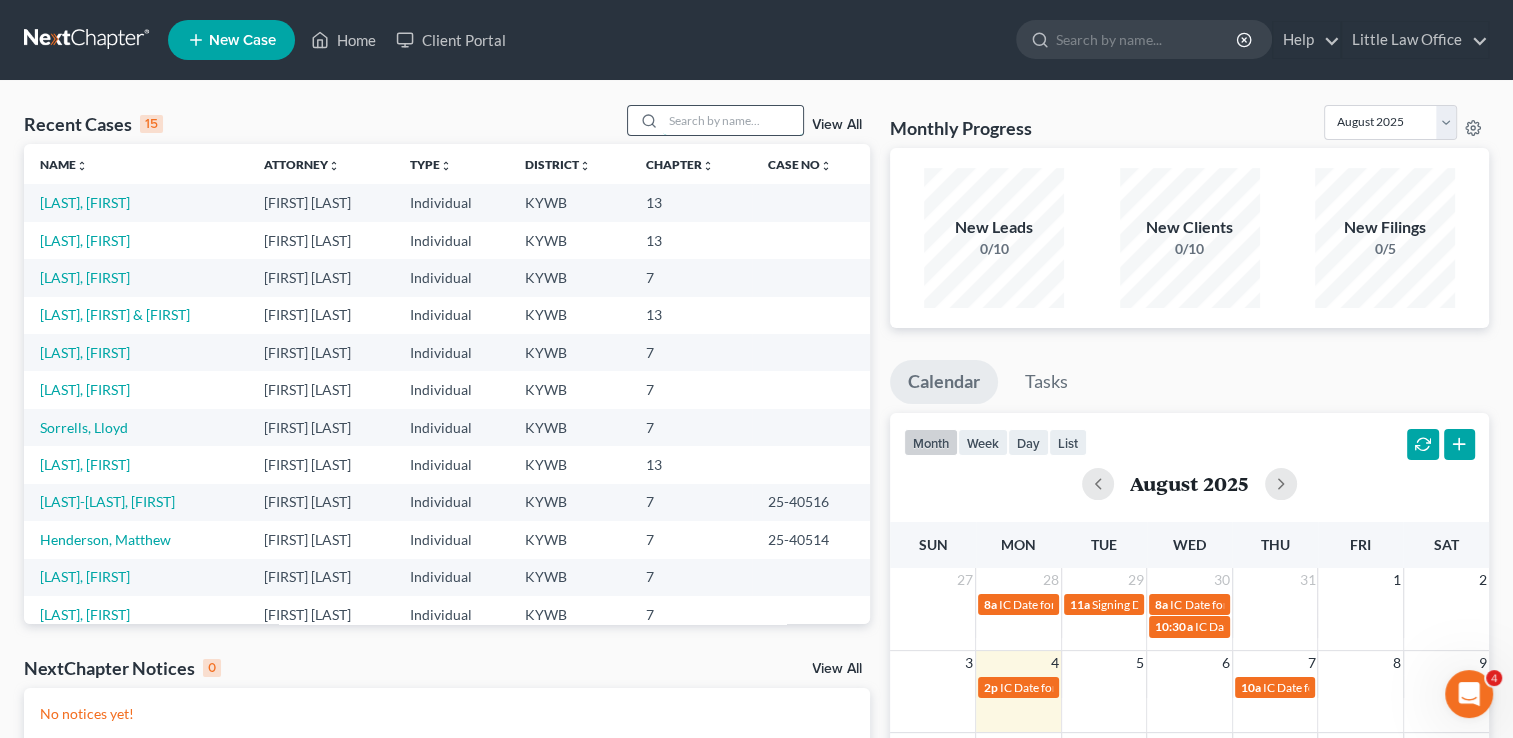 click at bounding box center (733, 120) 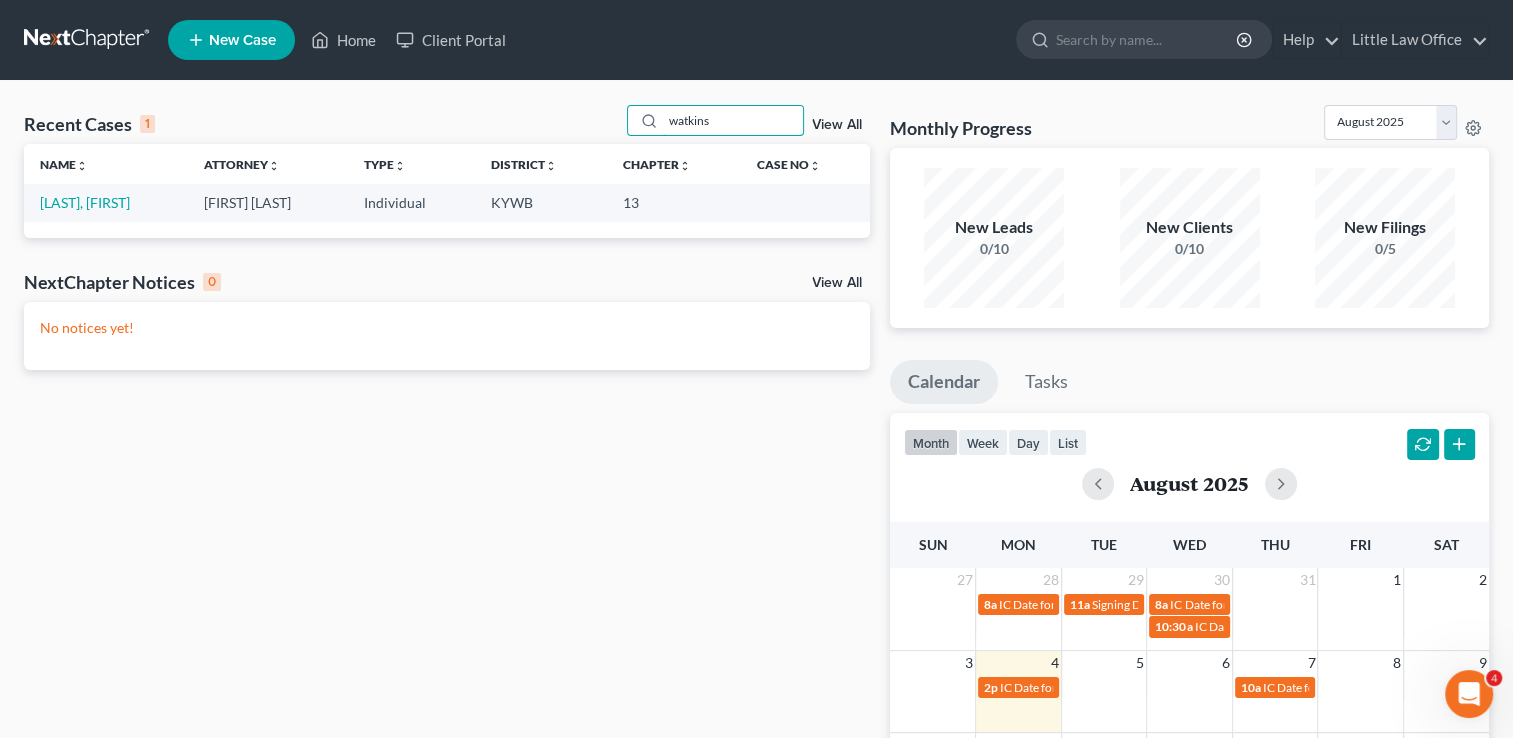type on "watkins" 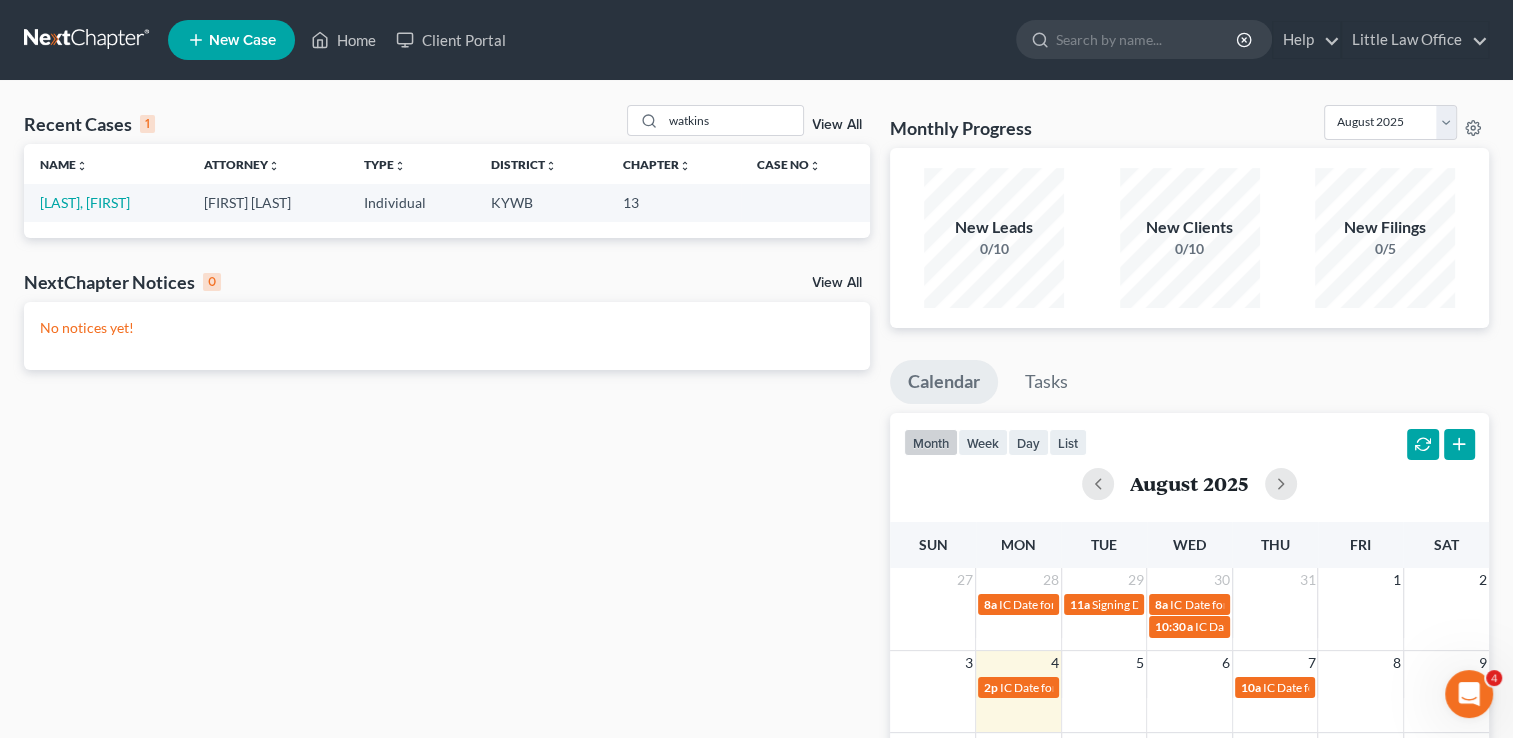click on "[LAST], [FIRST]" at bounding box center [106, 202] 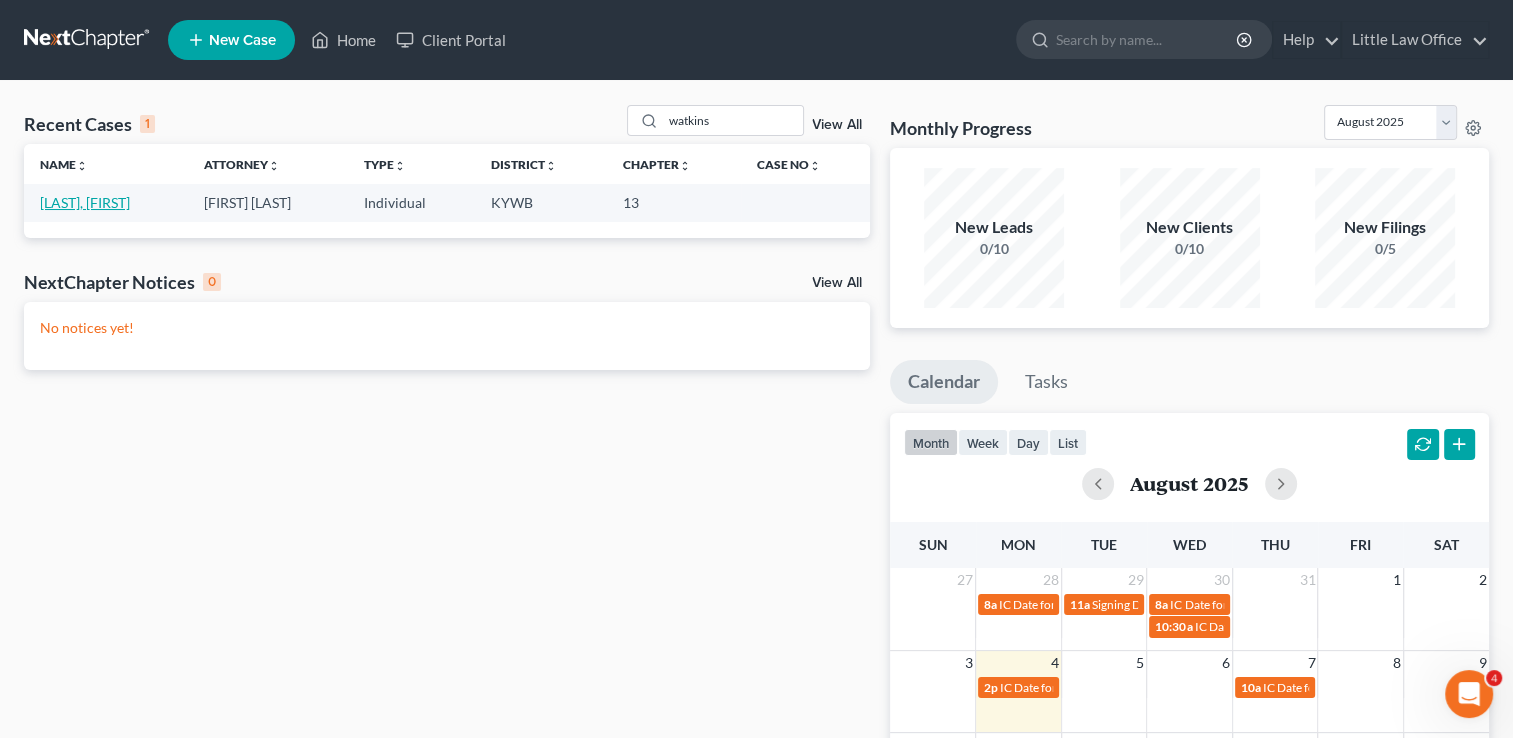 click on "[LAST], [FIRST]" at bounding box center (85, 202) 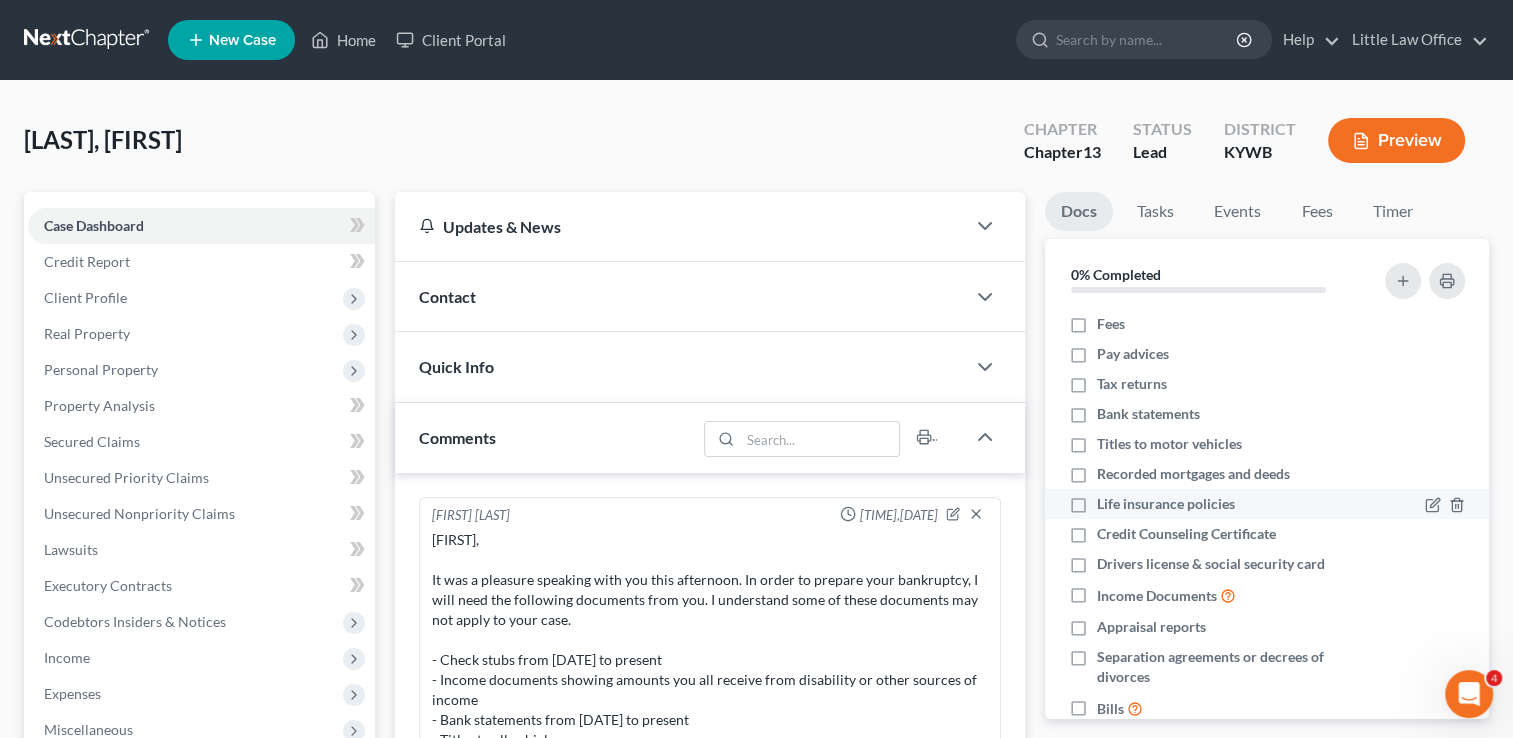 scroll, scrollTop: 479, scrollLeft: 0, axis: vertical 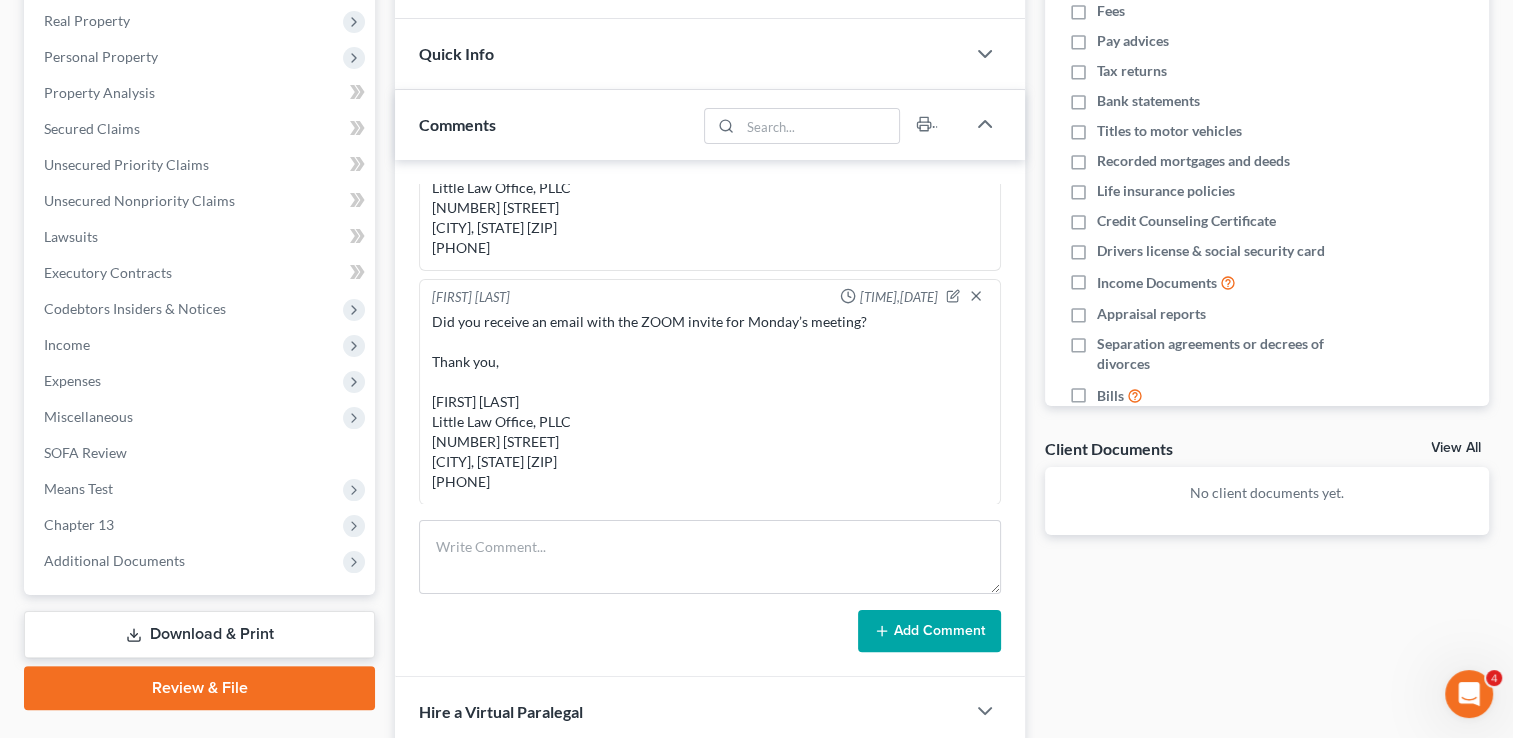 click on "Add Comment" at bounding box center [710, 586] 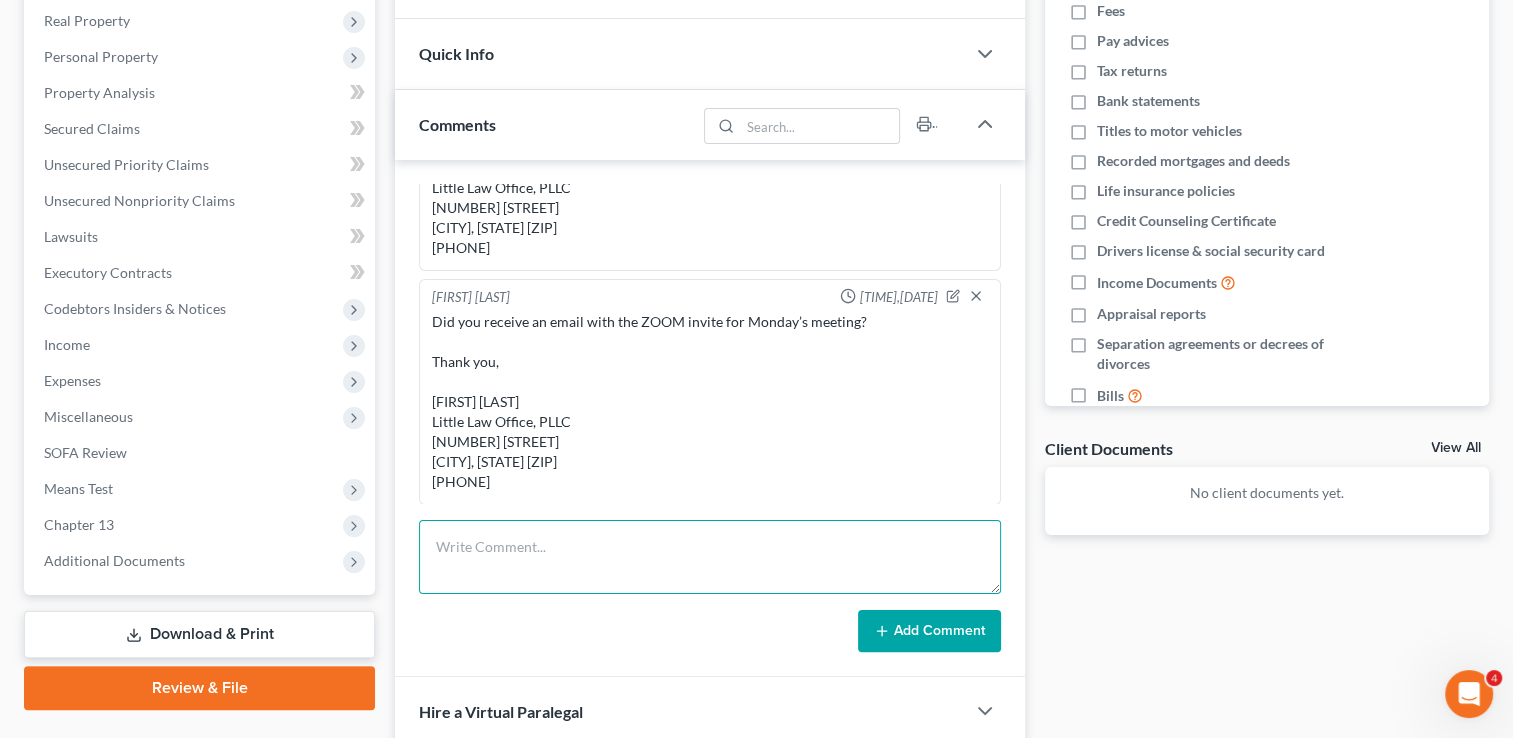 click at bounding box center [710, 557] 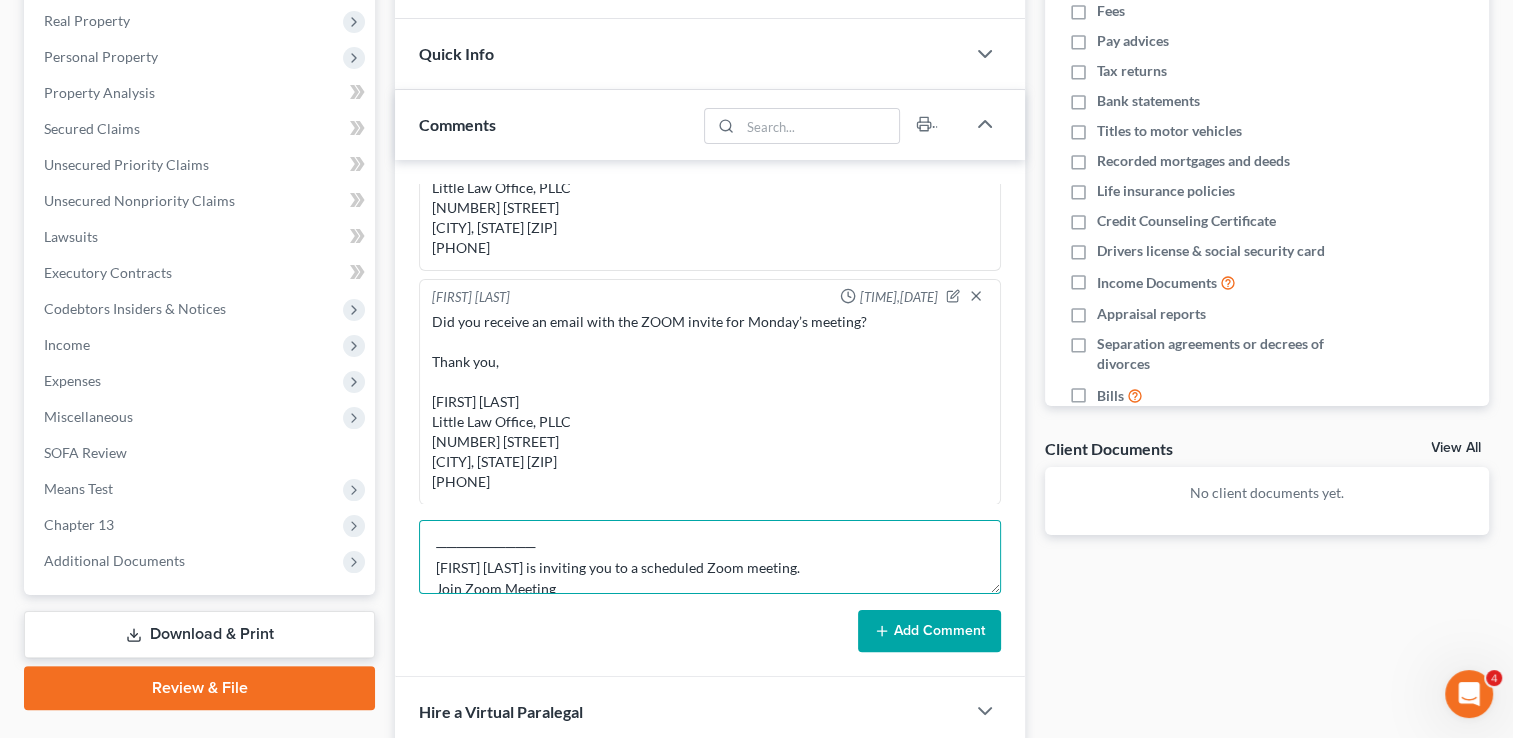 scroll, scrollTop: 108, scrollLeft: 0, axis: vertical 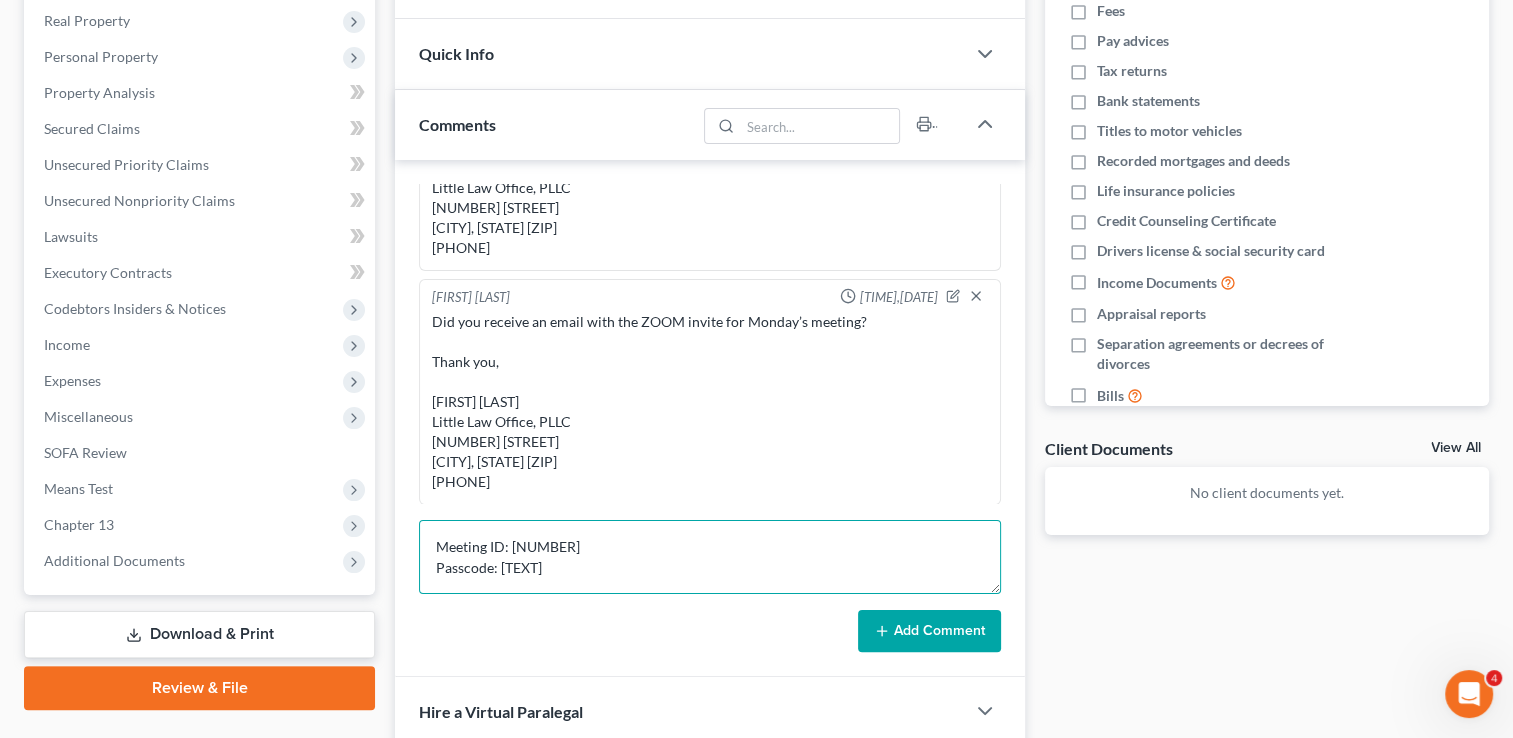 type on "──────────
[FIRST] [LAST] is inviting you to a scheduled Zoom meeting.
Join Zoom Meeting
https://zoom.us/j/[NUMBER]?pwd=[TEXT]
Meeting ID: [NUMBER]
Passcode: [TEXT]" 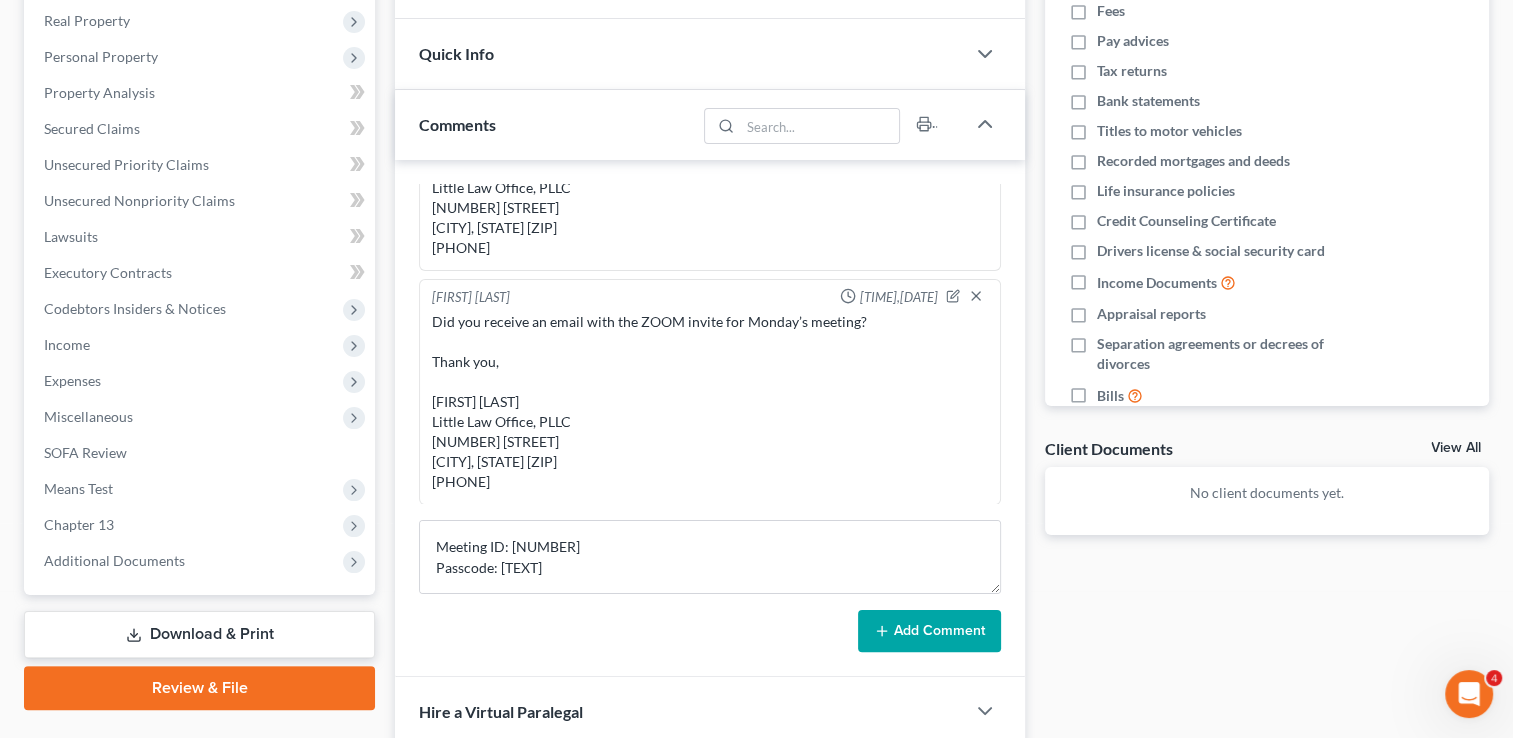 click on "Add Comment" at bounding box center (929, 631) 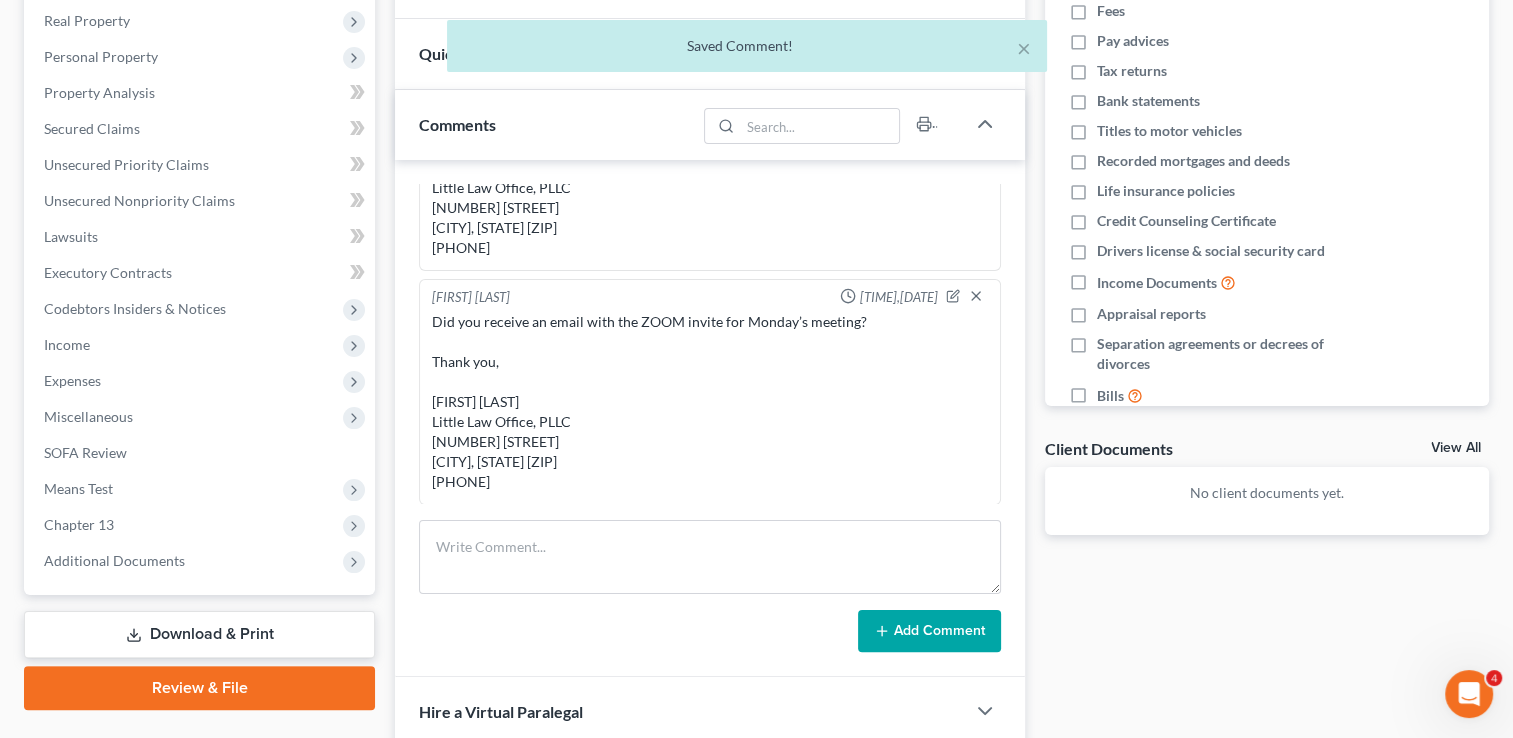 scroll, scrollTop: 0, scrollLeft: 0, axis: both 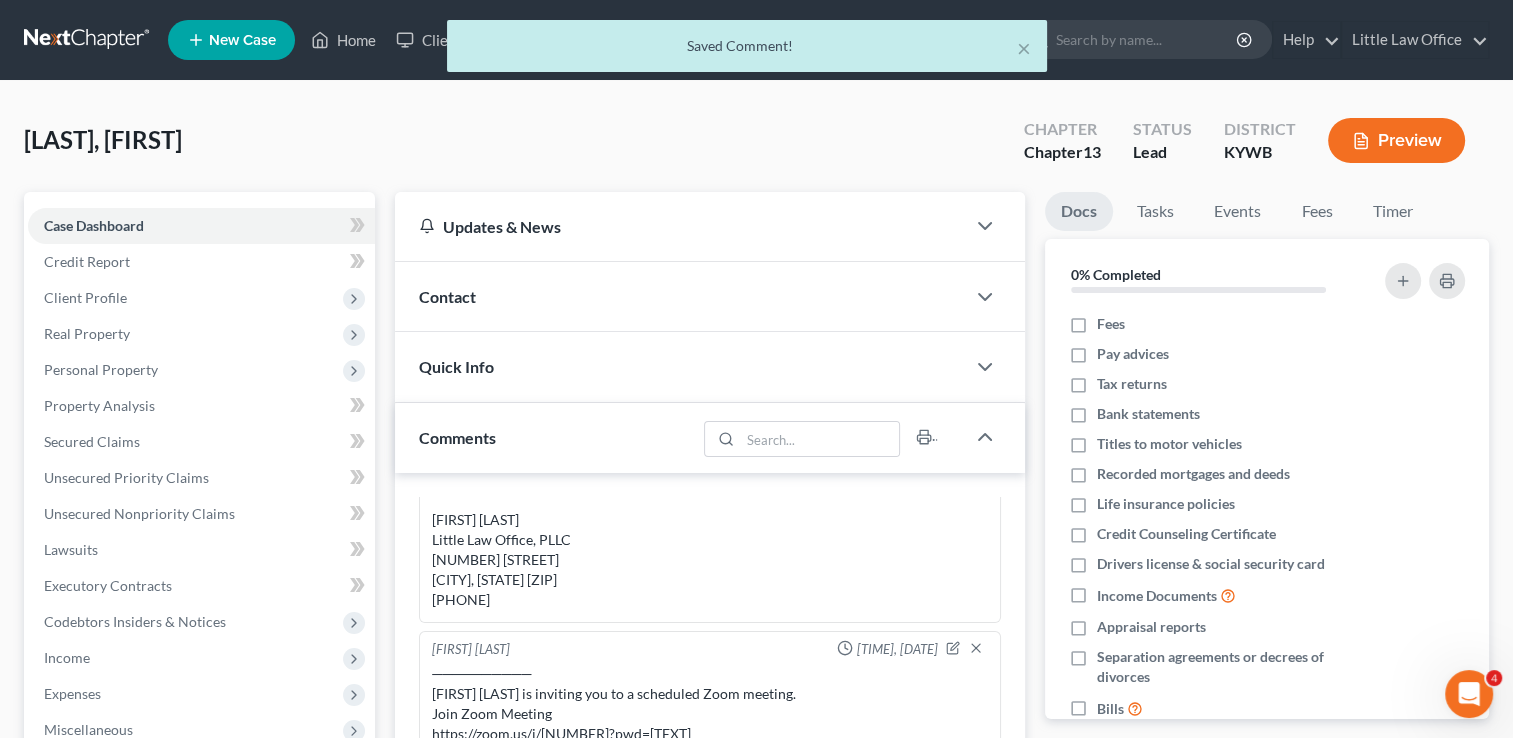 click on "×                     Saved Comment!" at bounding box center [746, 51] 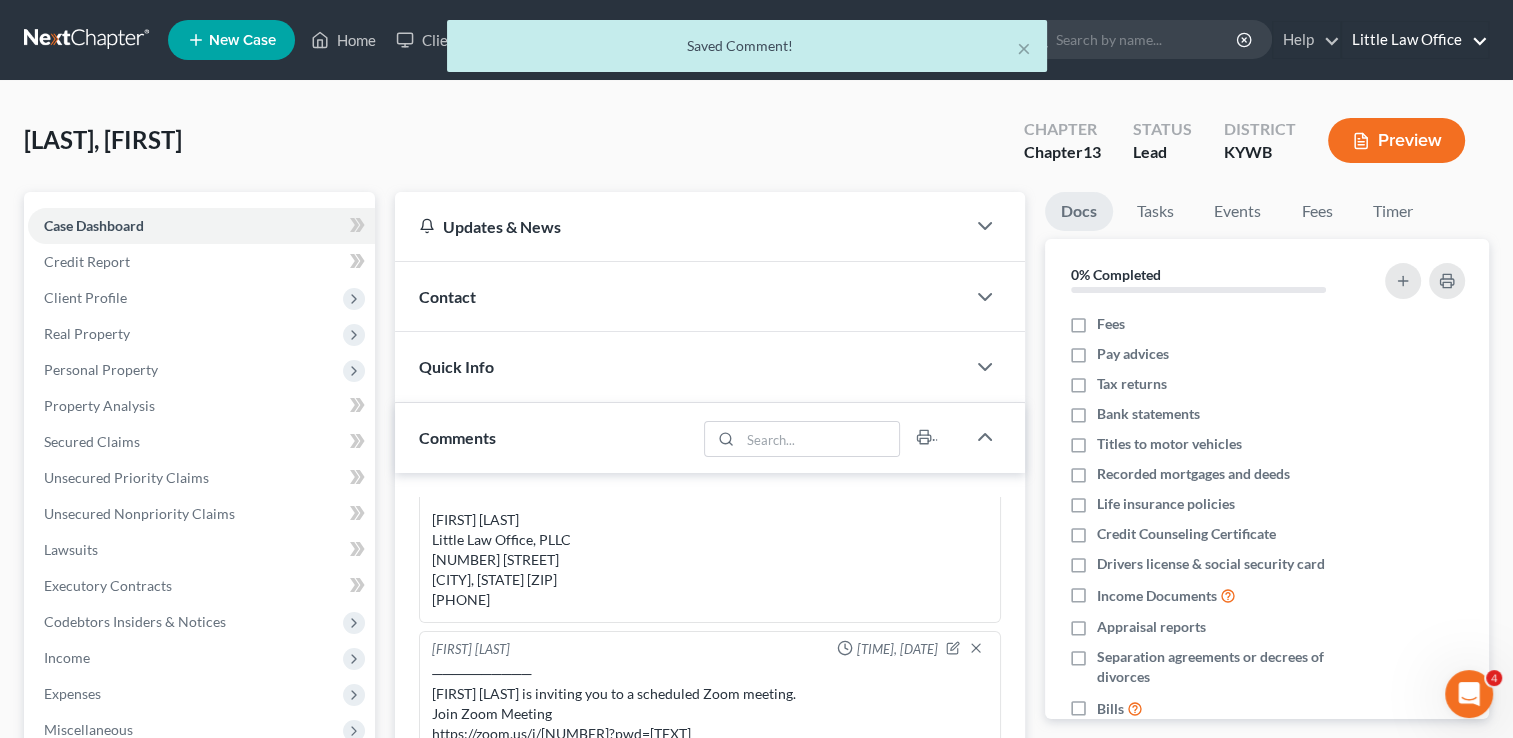 click on "Home New Case Client Portal Little Law Office [EMAIL] My Account Settings Plan + Billing Account Add-Ons Upgrade to Whoa Help Center Webinars Training Videos What's new Log out New Case Home Client Portal         - No Result - See all results Or Press Enter... Help Help Center Webinars Training Videos What's new Little Law Office Little Law Office [EMAIL] My Account Settings Plan + Billing Account Add-Ons Upgrade to Whoa Log out 	 		 ×                     Saved Comment!                     	 [LAST], [FIRST] Upgraded Chapter Chapter  13 Status Lead District KYWB Preview Petition Navigation
Case Dashboard
Payments
Invoices Home" at bounding box center [756, 638] 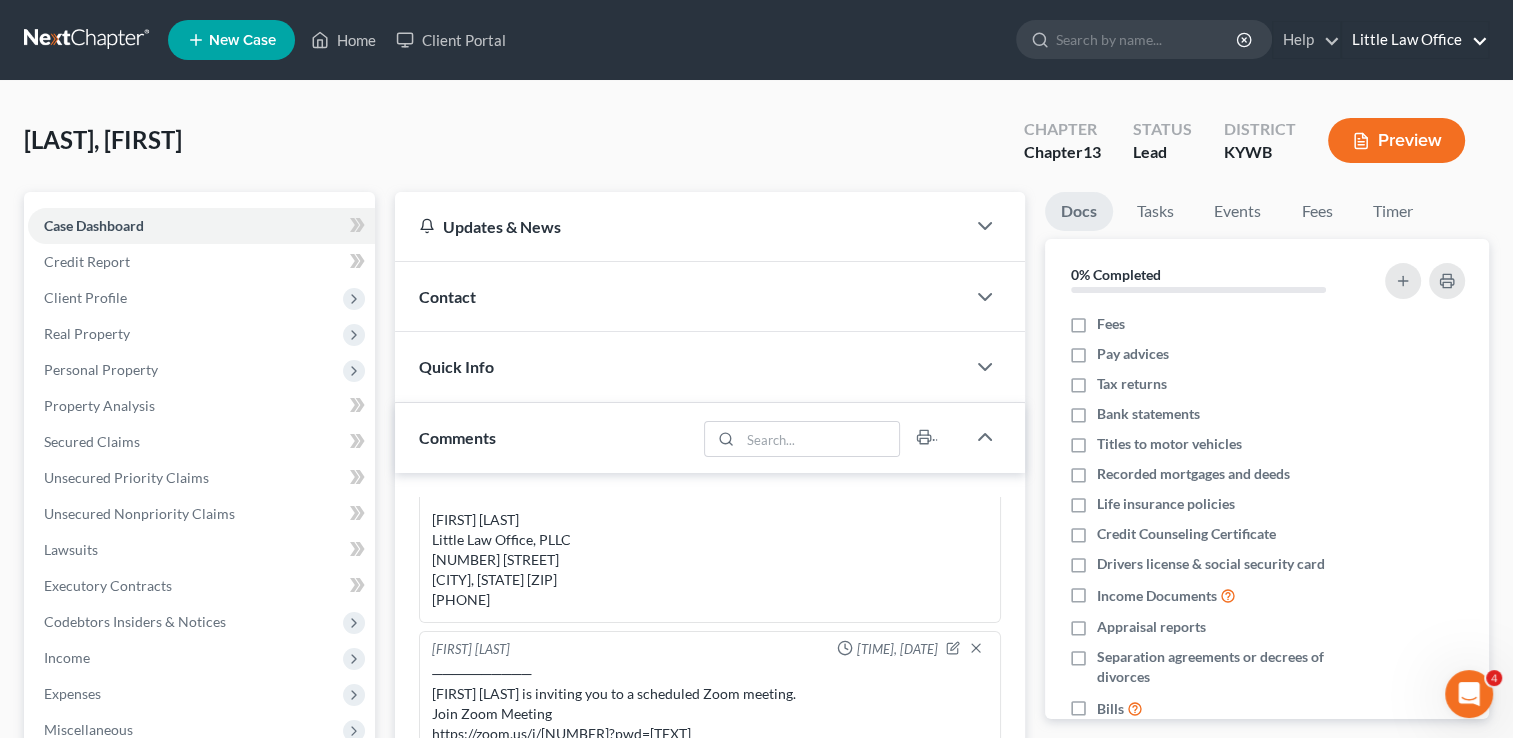 click on "Little Law Office" at bounding box center (1415, 40) 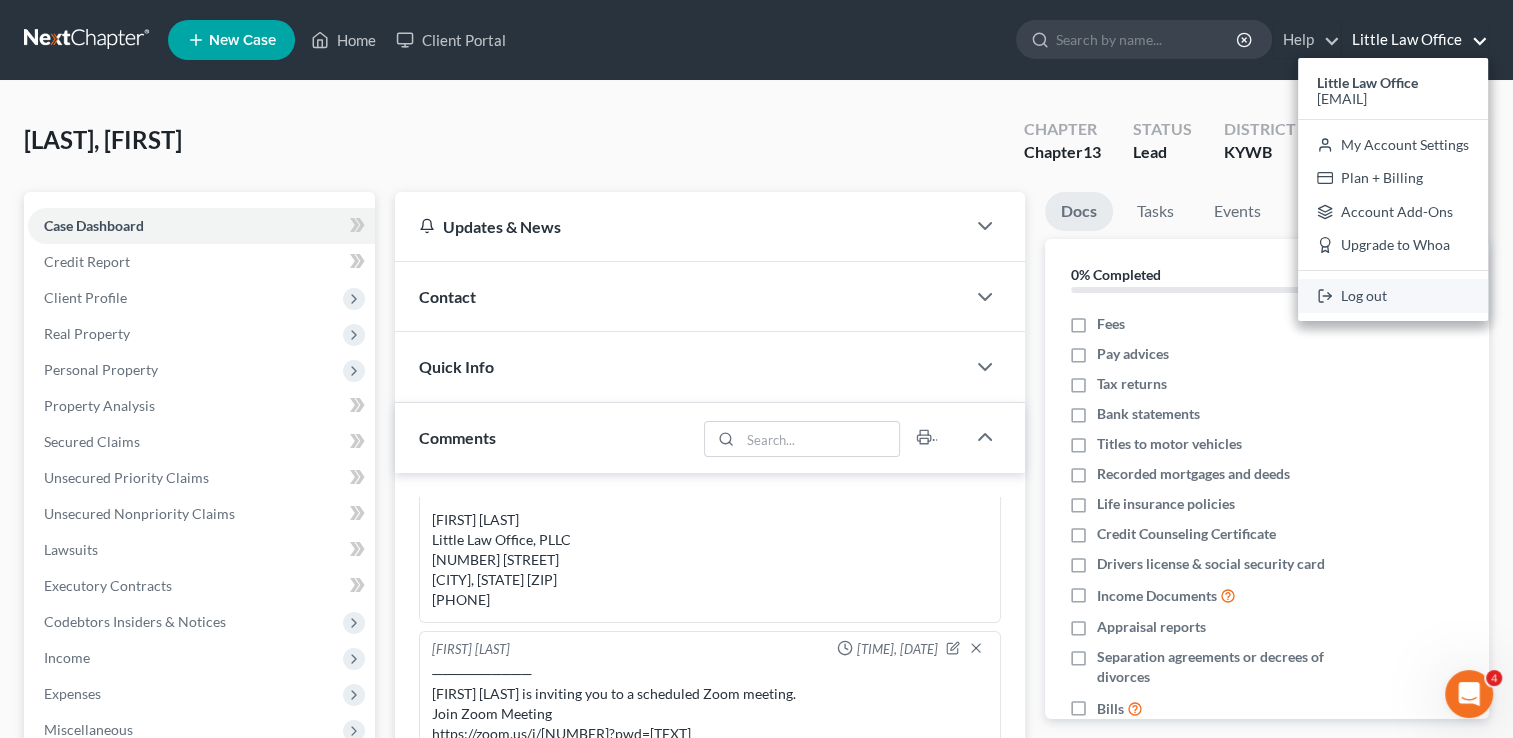 click on "Log out" at bounding box center [1393, 296] 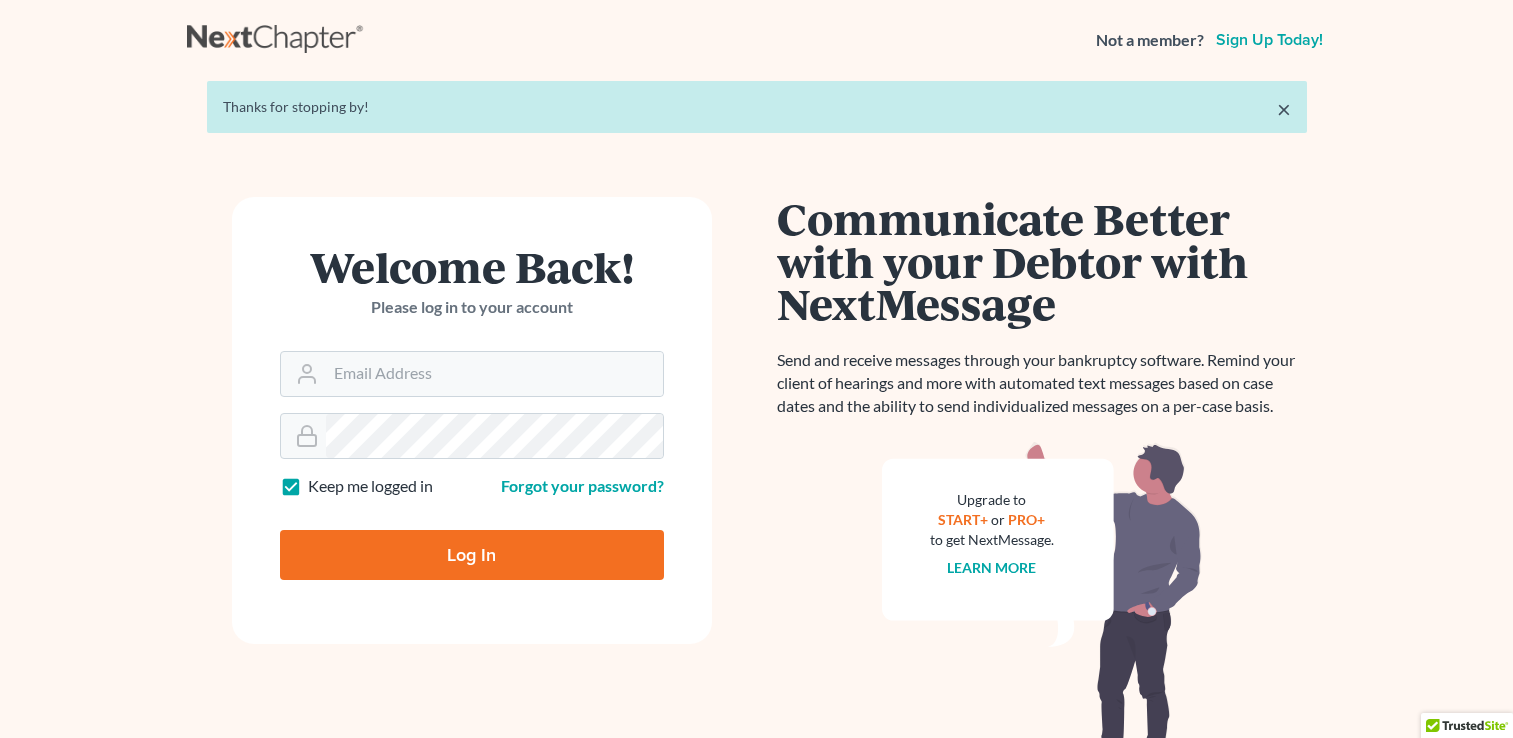scroll, scrollTop: 0, scrollLeft: 0, axis: both 